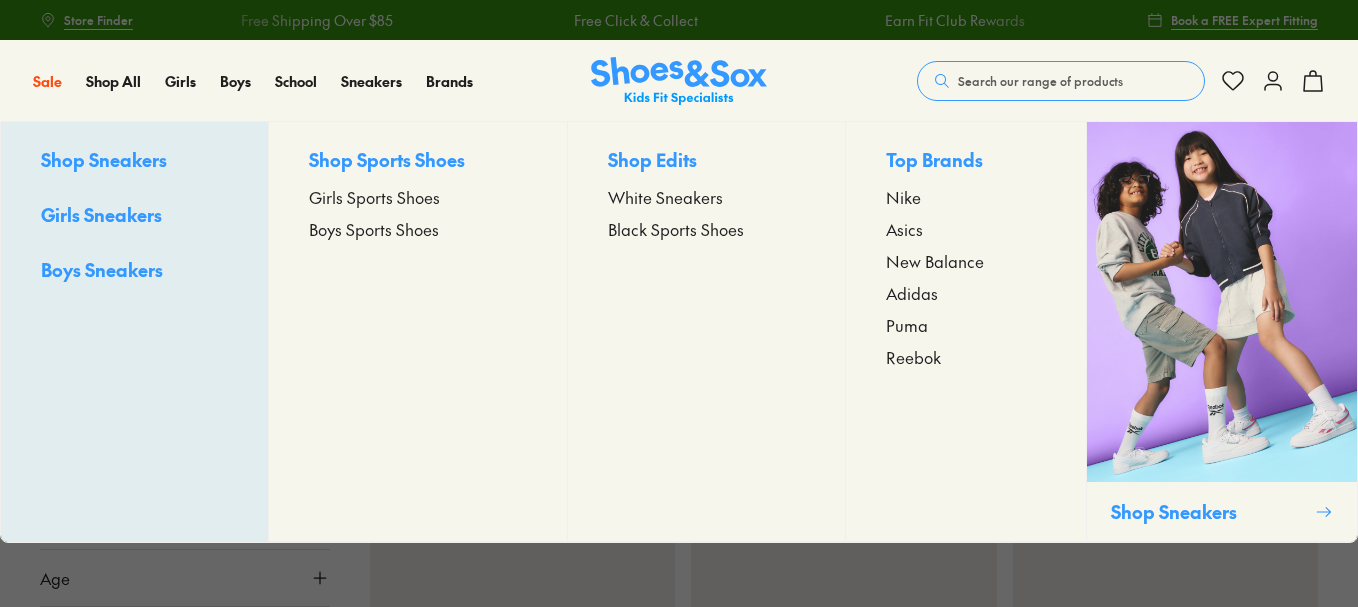 scroll, scrollTop: 0, scrollLeft: 0, axis: both 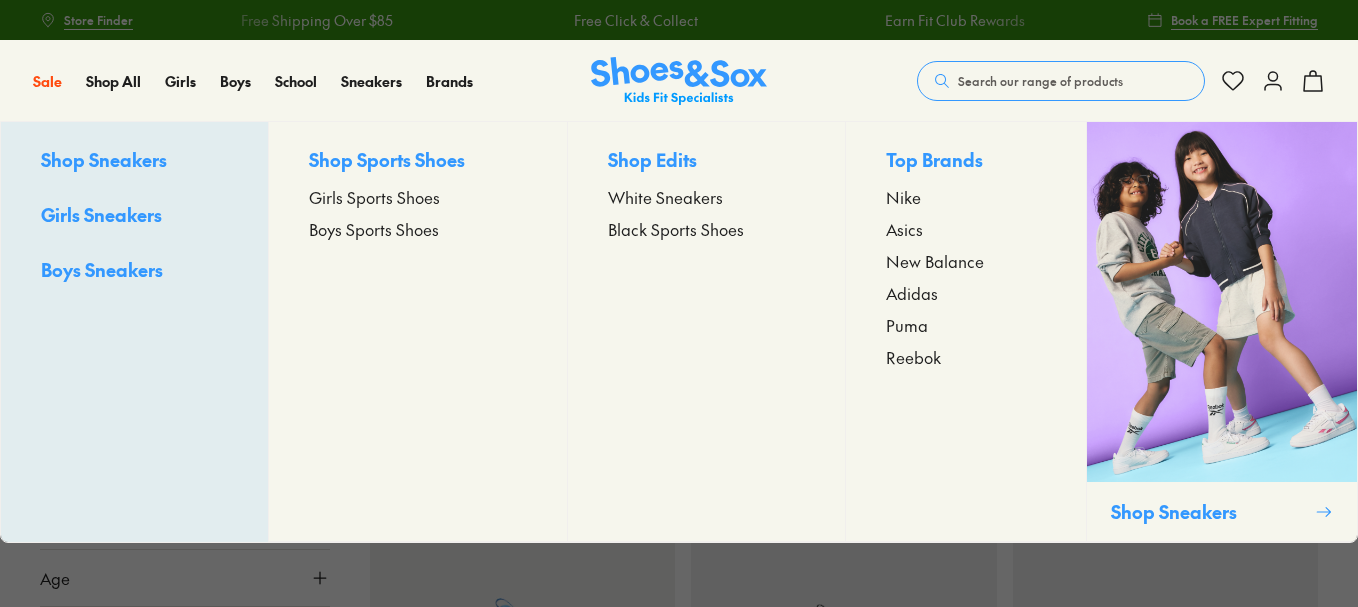 click on "Reebok" at bounding box center [913, 357] 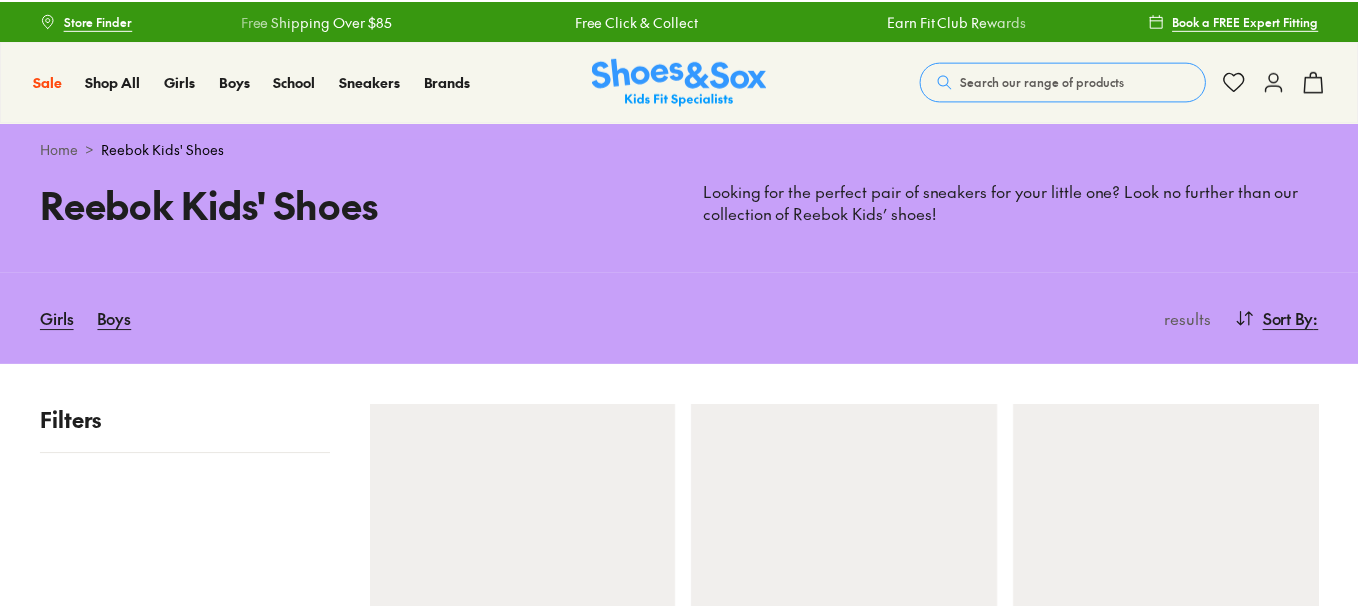 scroll, scrollTop: 0, scrollLeft: 0, axis: both 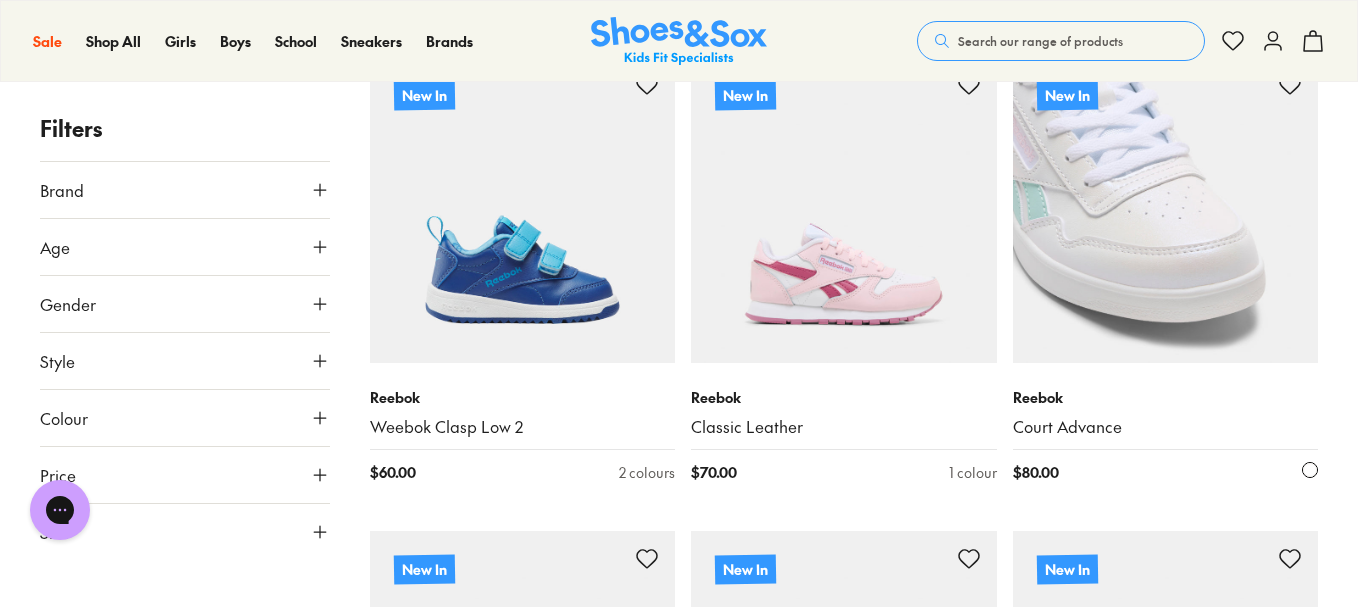 click at bounding box center (1166, 210) 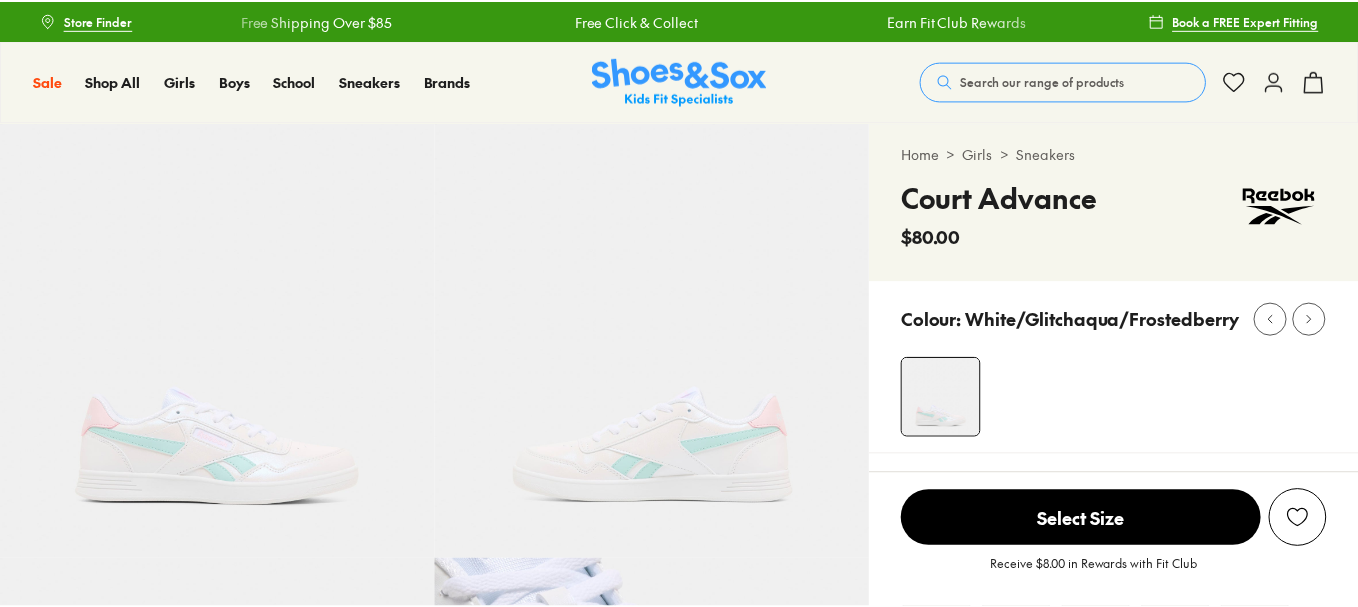 scroll, scrollTop: 0, scrollLeft: 0, axis: both 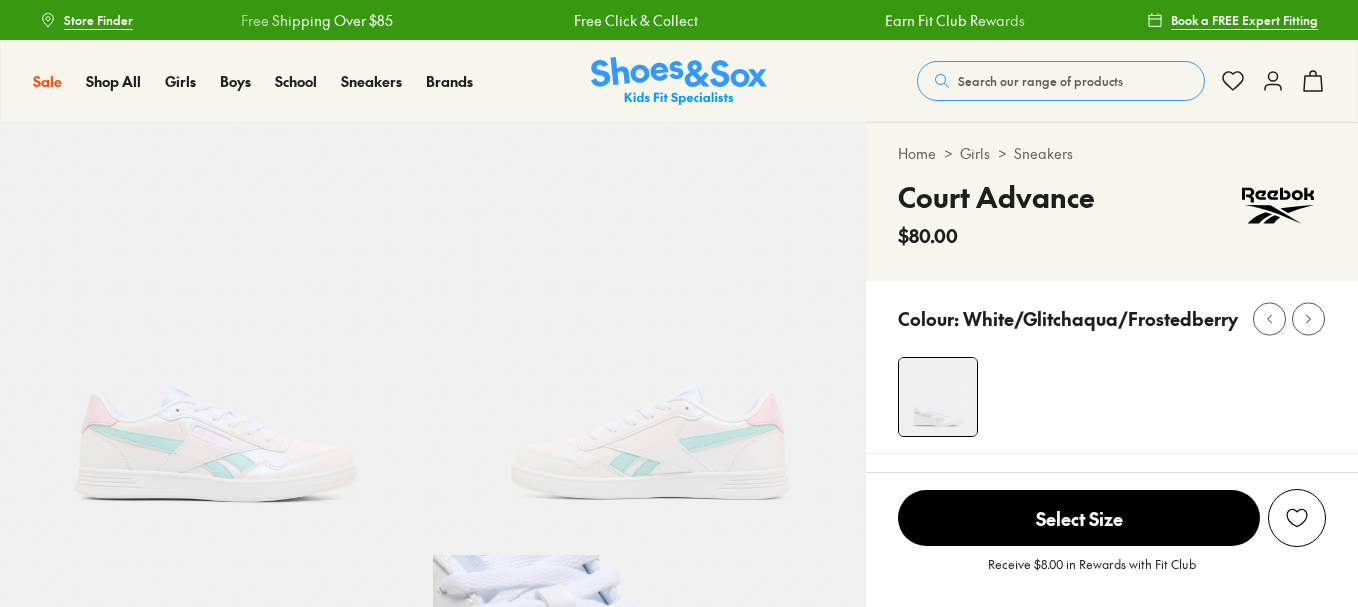 select on "*" 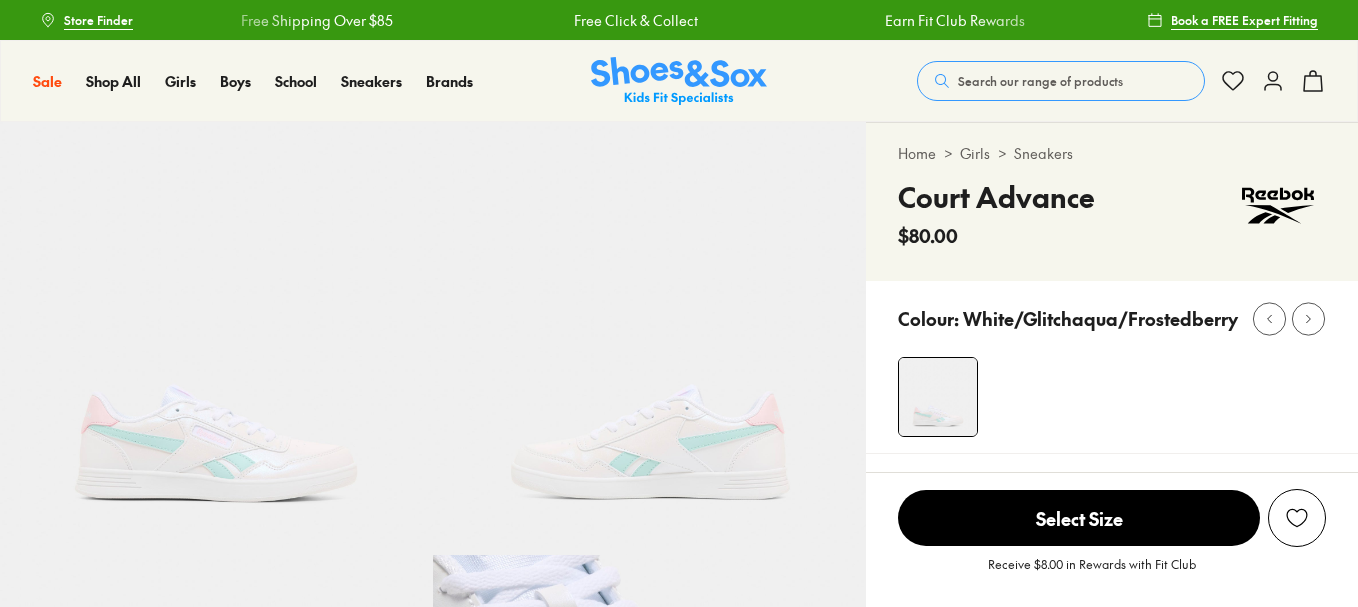 click on "Home
>
Girls
>
Sneakers
Court Advance
$80.00" at bounding box center [1112, 202] 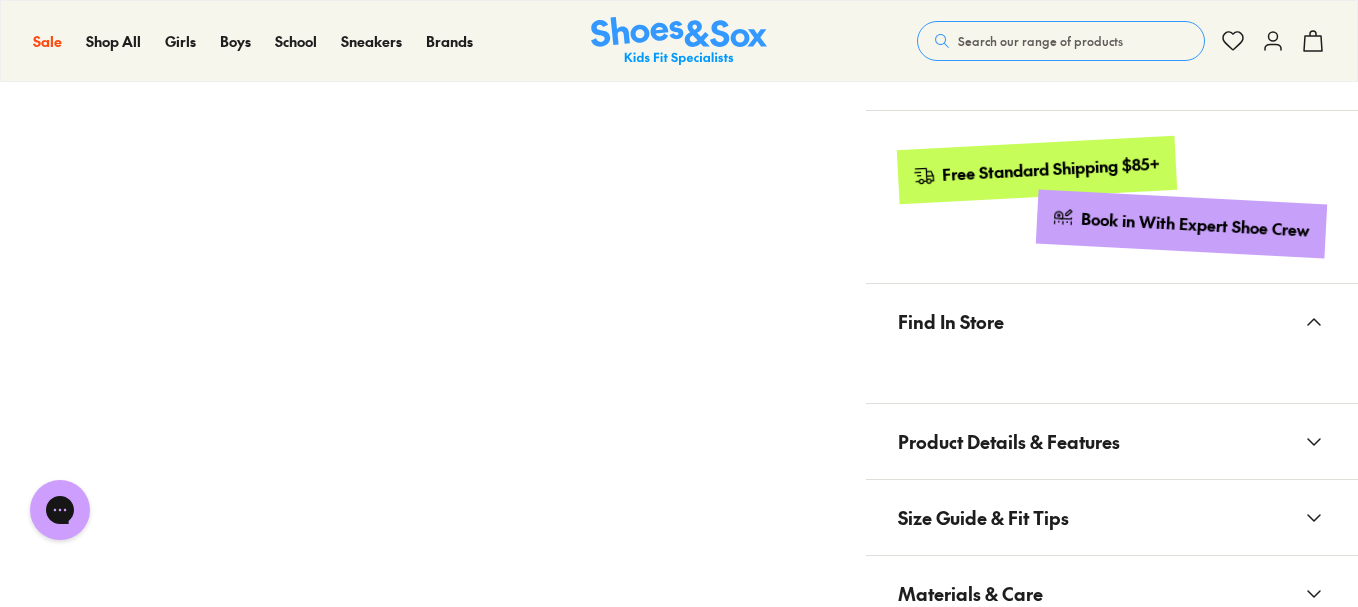 scroll, scrollTop: 1080, scrollLeft: 0, axis: vertical 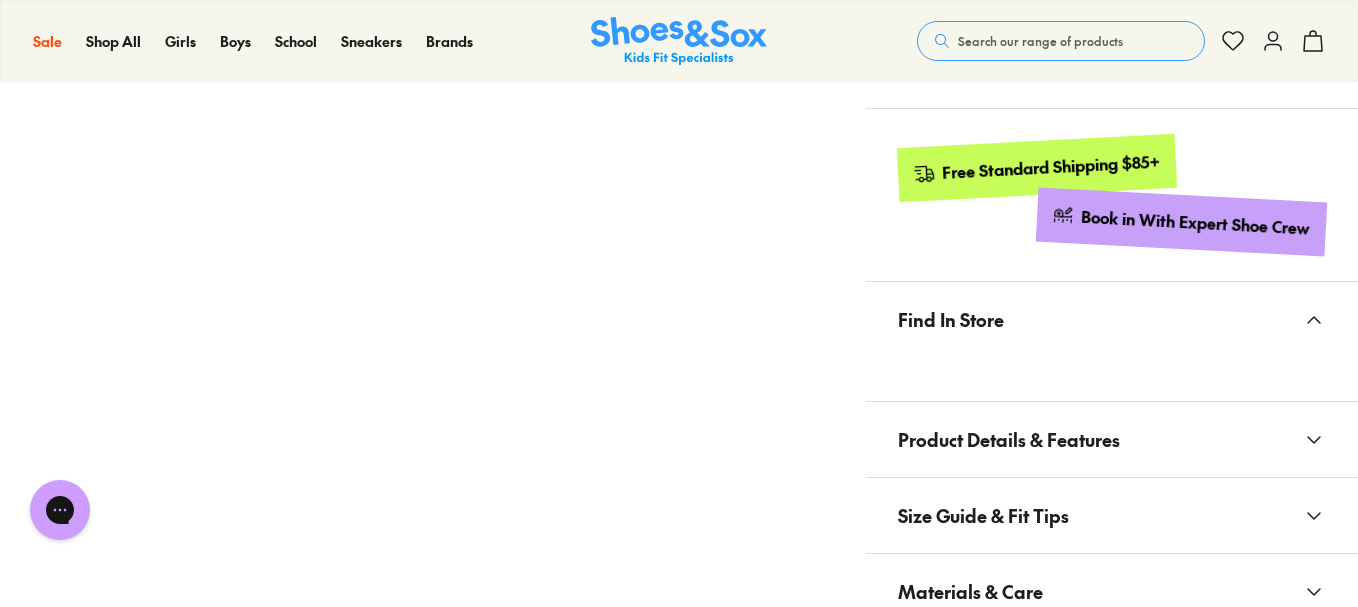 click on "Product Details & Features" at bounding box center (1112, 439) 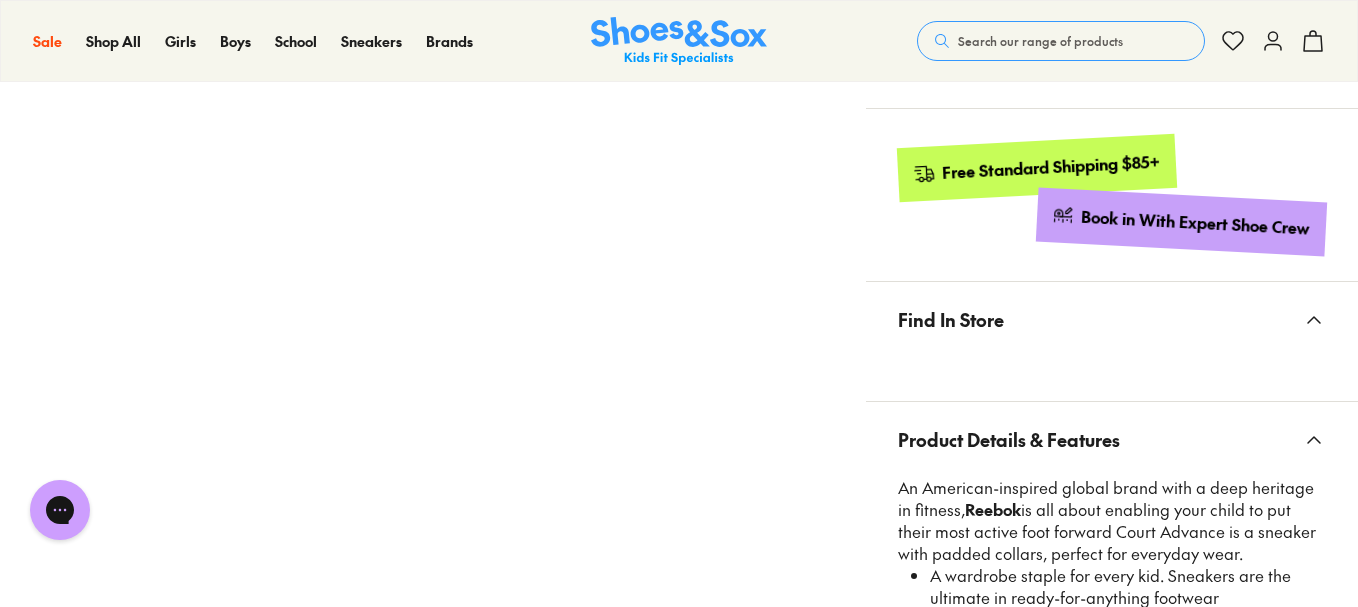 type 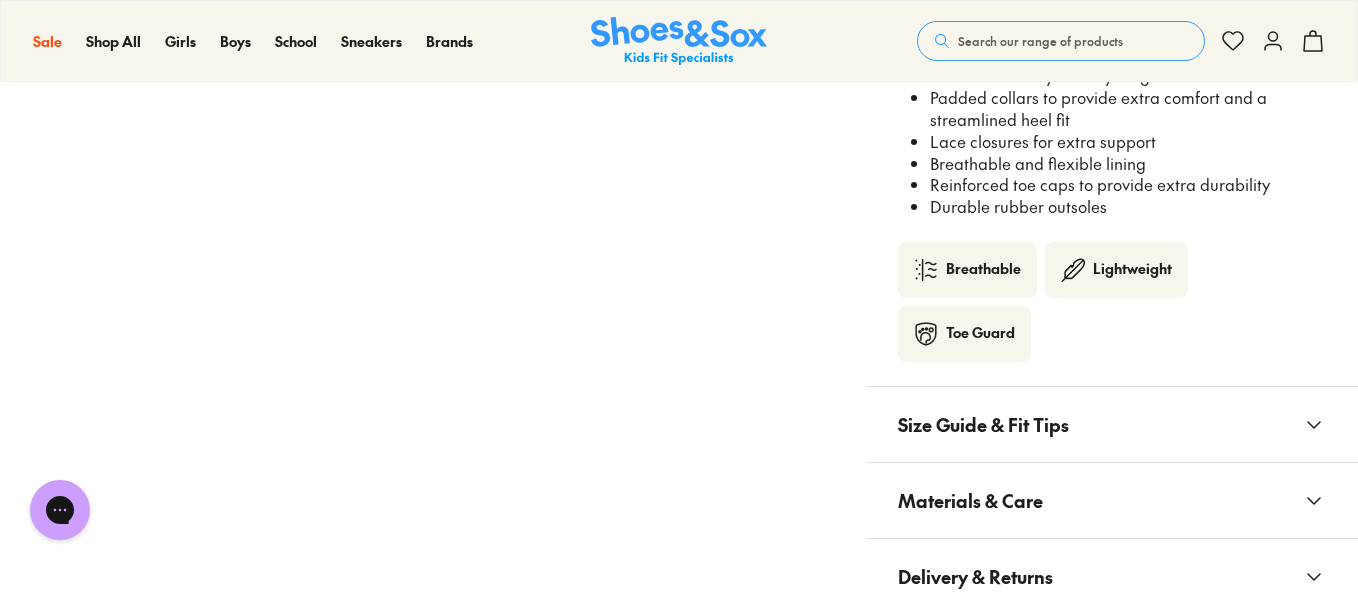 scroll, scrollTop: 1640, scrollLeft: 0, axis: vertical 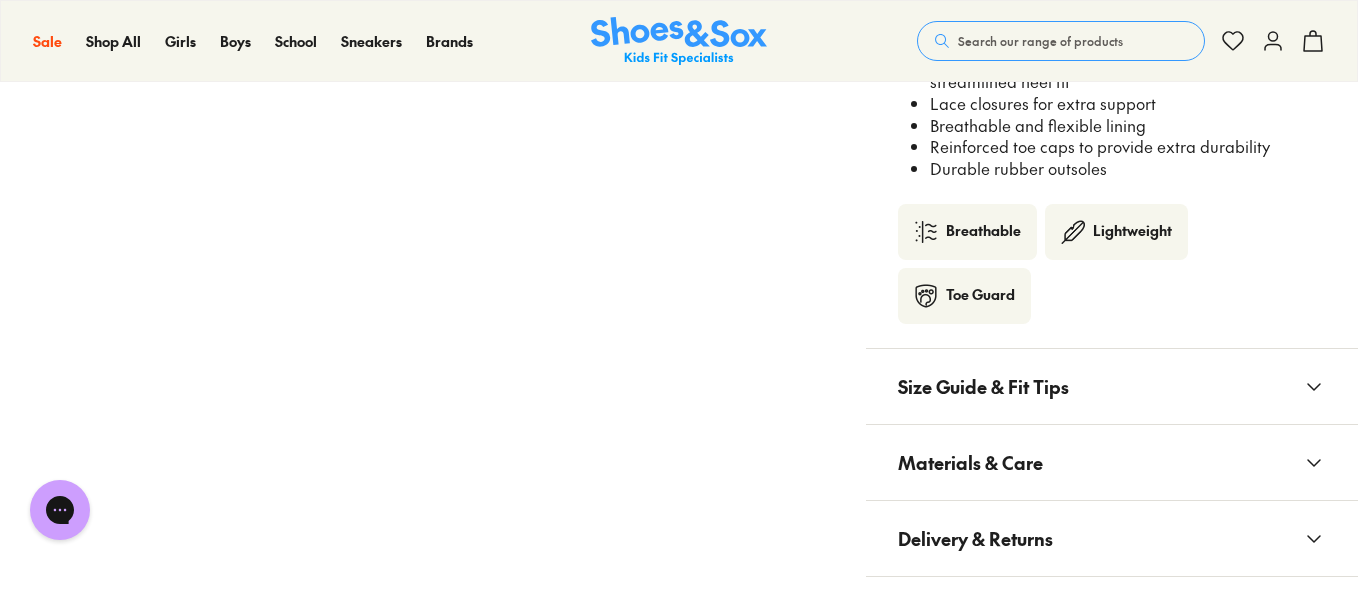 click 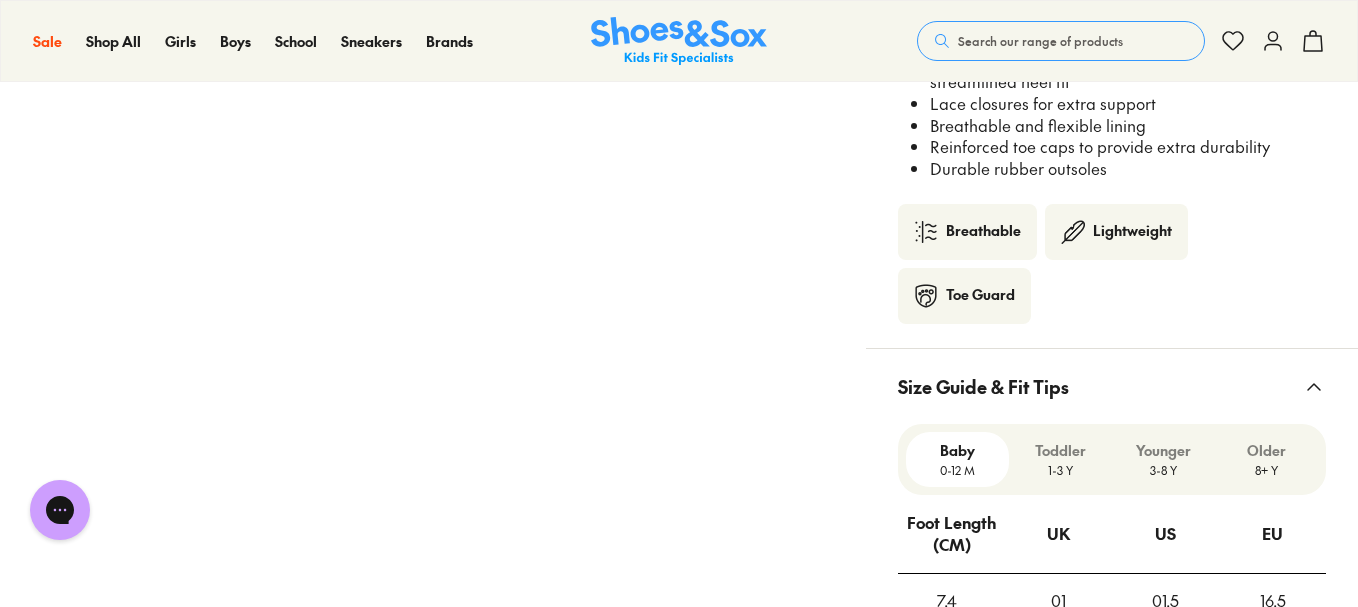 type 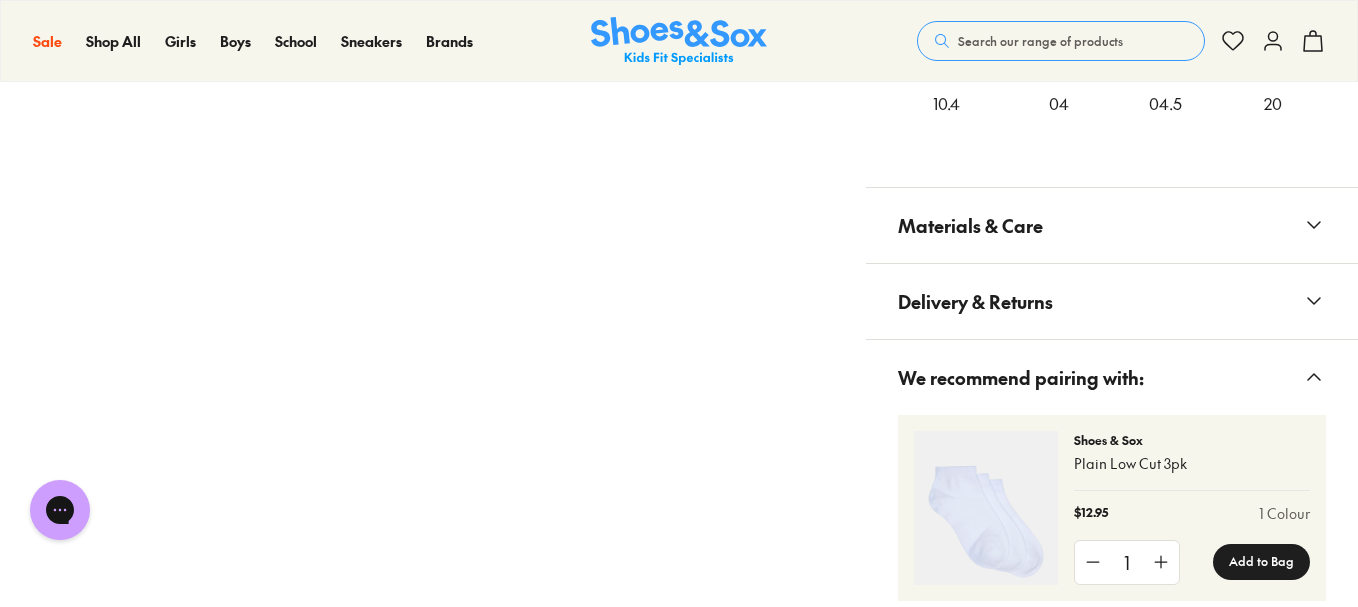 scroll, scrollTop: 2480, scrollLeft: 0, axis: vertical 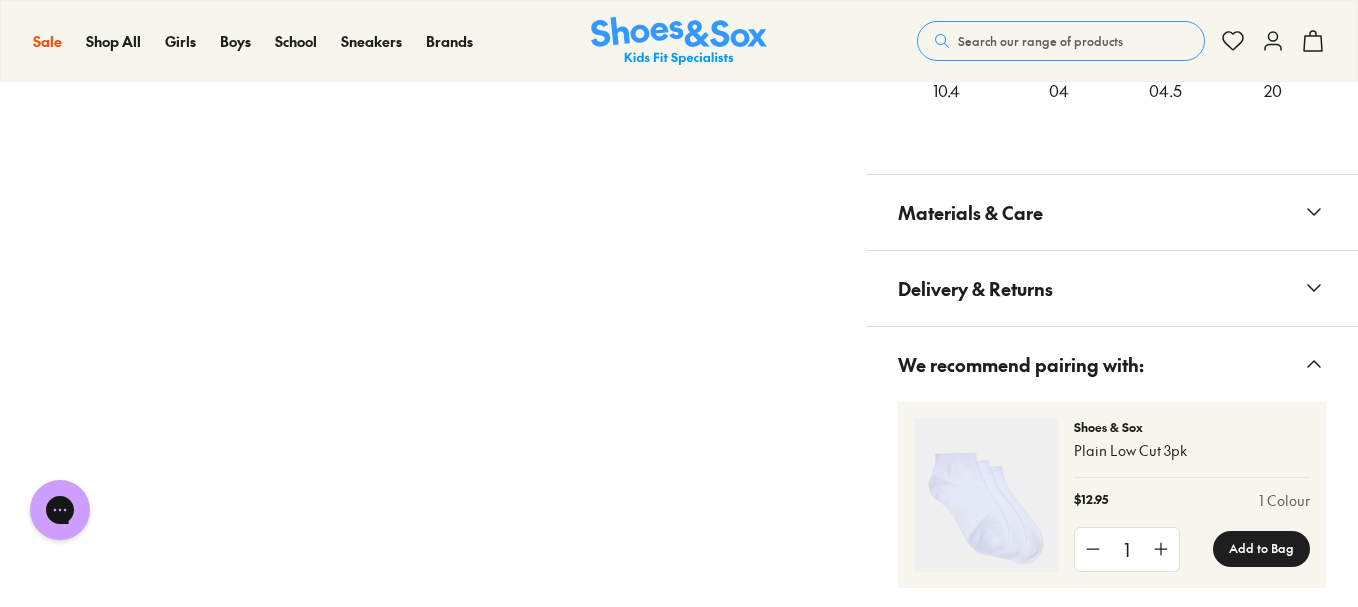 click on "Materials & Care" at bounding box center [1112, 212] 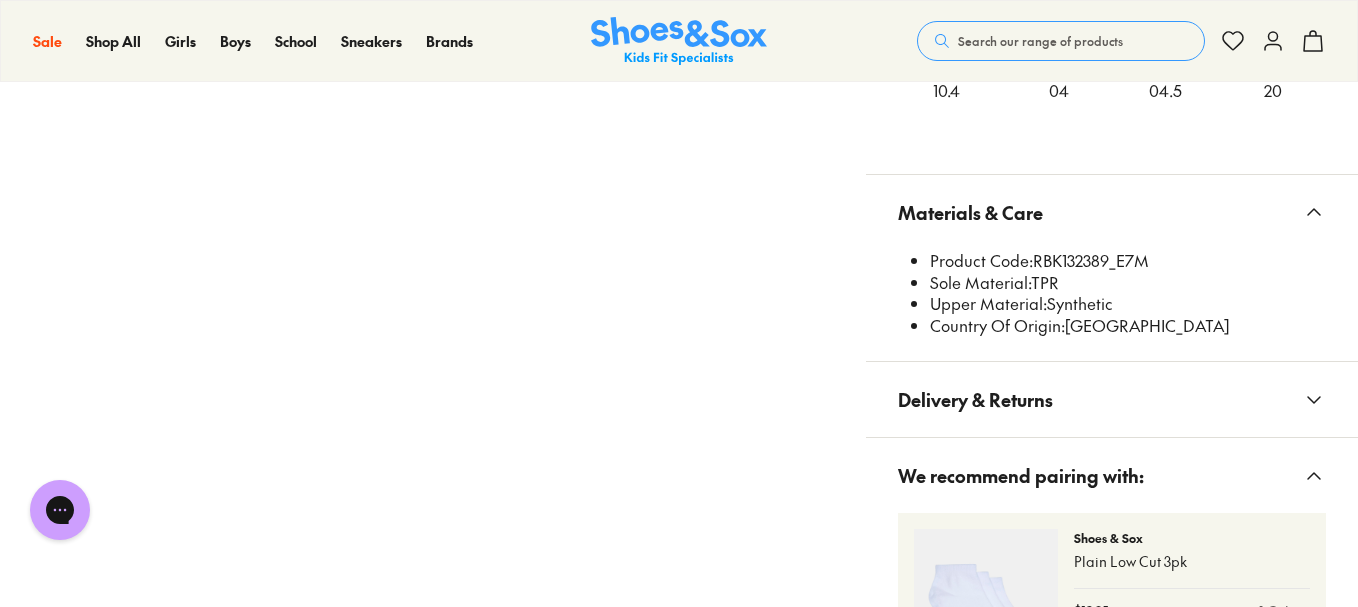 click on "Product Code:  RBK132389_E7M" at bounding box center [1128, 261] 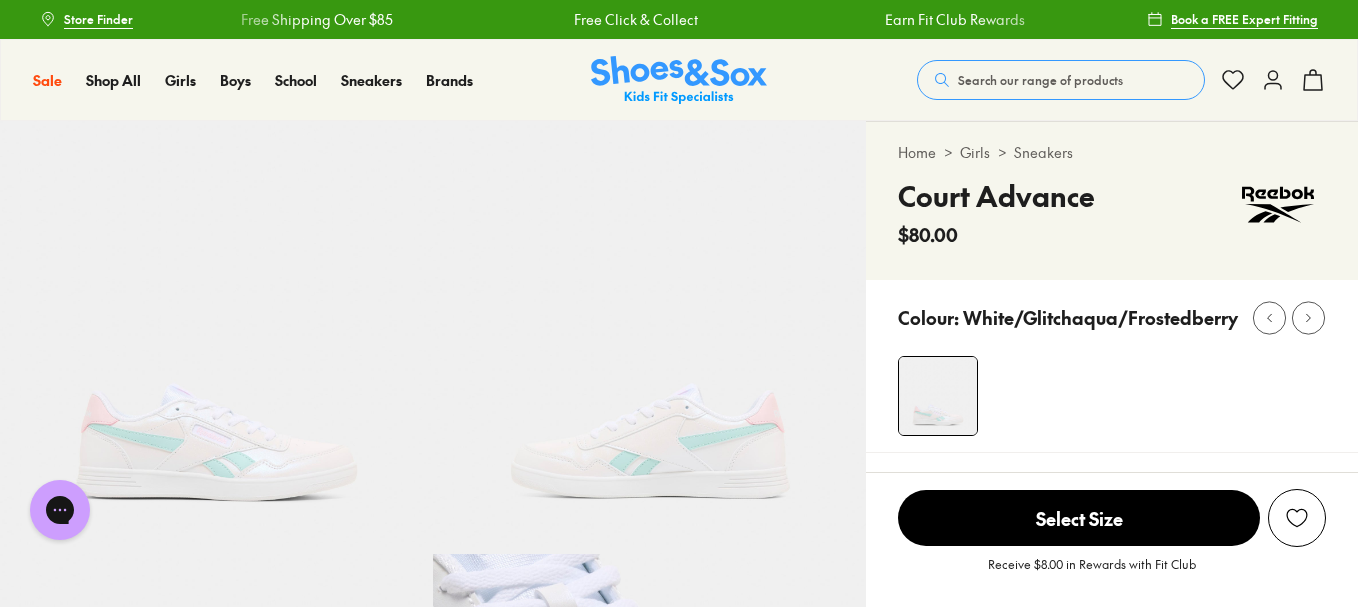 scroll, scrollTop: 0, scrollLeft: 0, axis: both 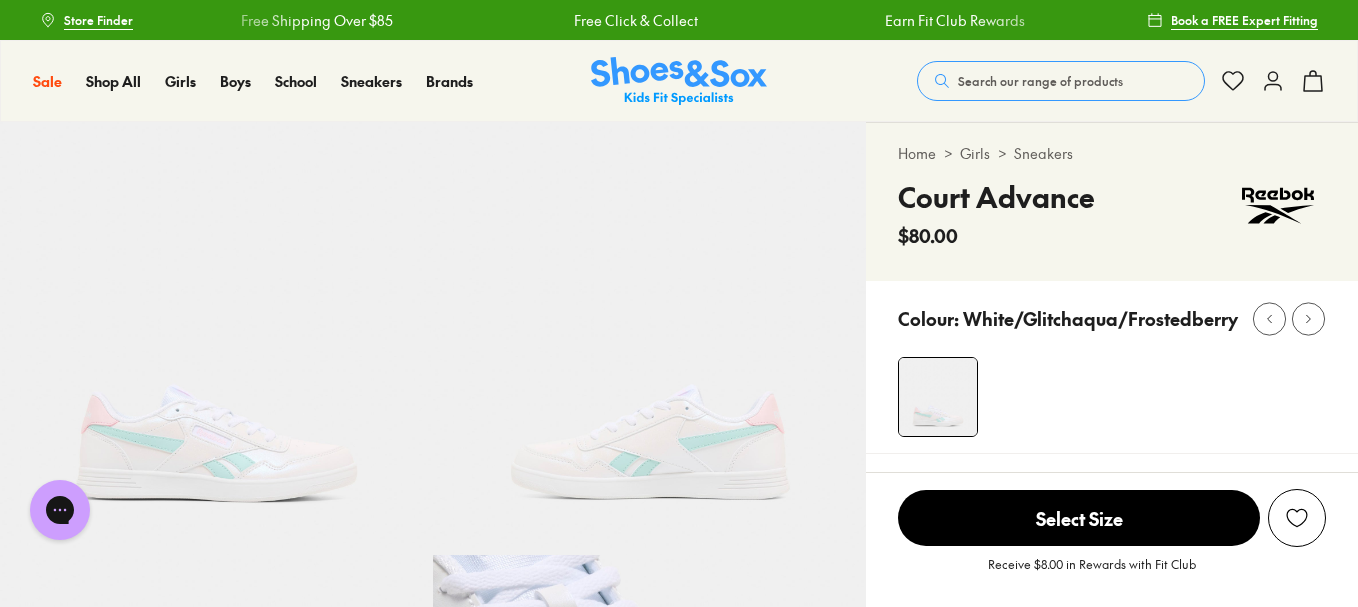 click 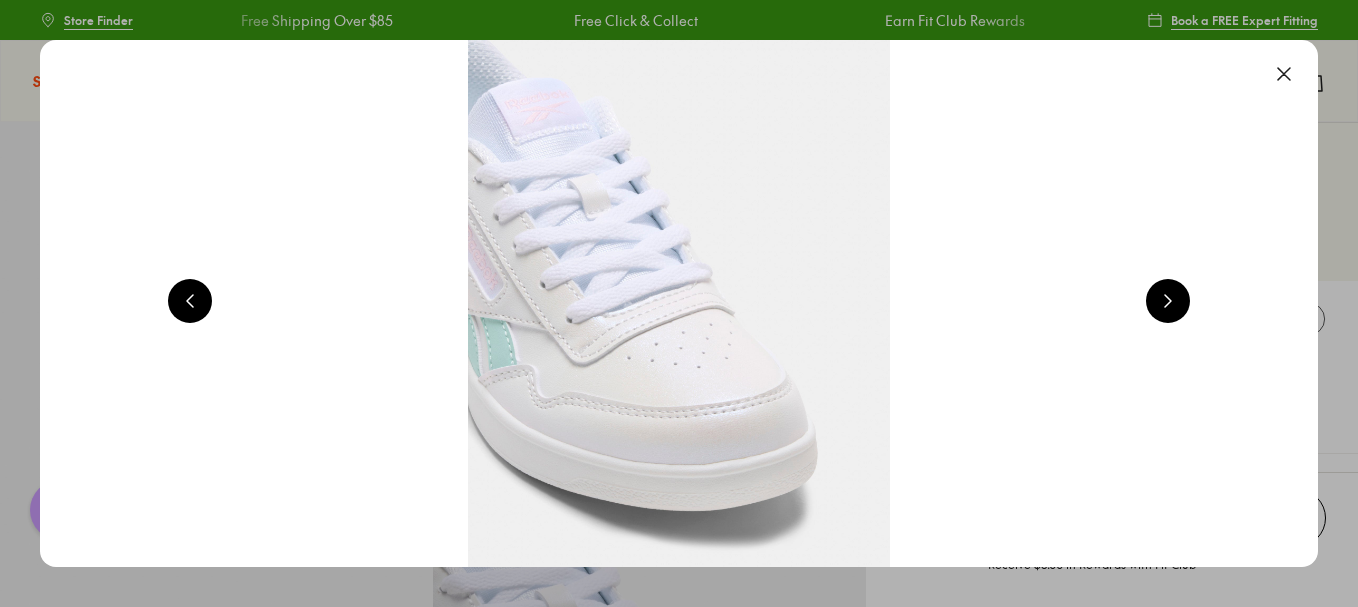 scroll, scrollTop: 0, scrollLeft: 1286, axis: horizontal 